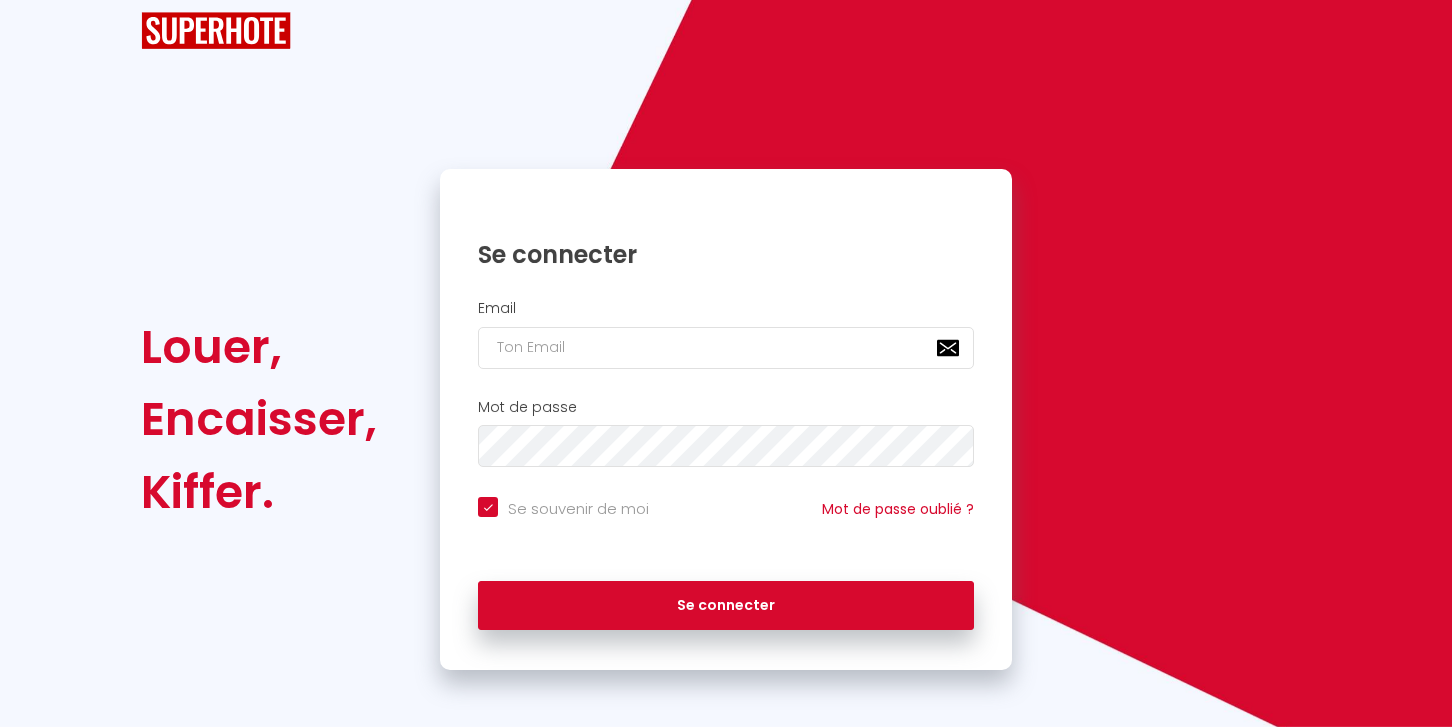 scroll, scrollTop: 10, scrollLeft: 0, axis: vertical 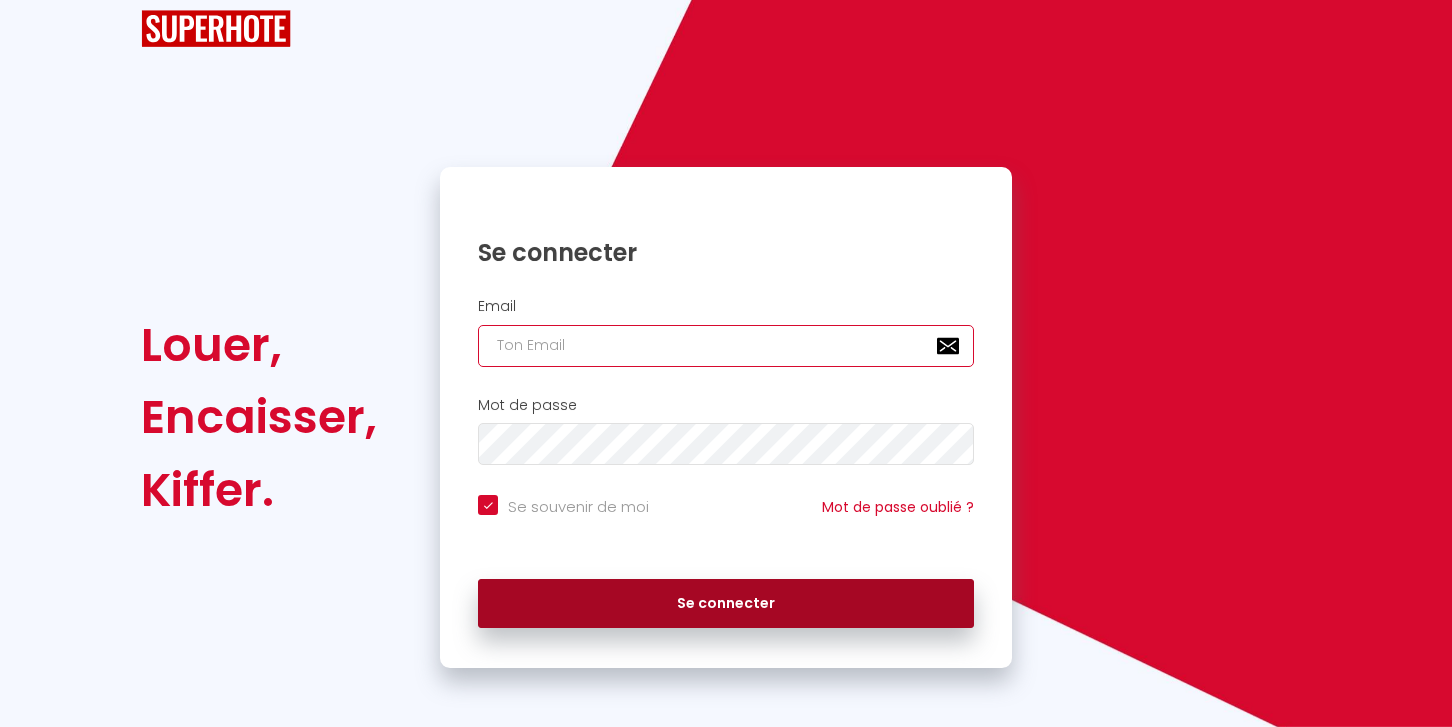 type on "[EMAIL_ADDRESS][DOMAIN_NAME]" 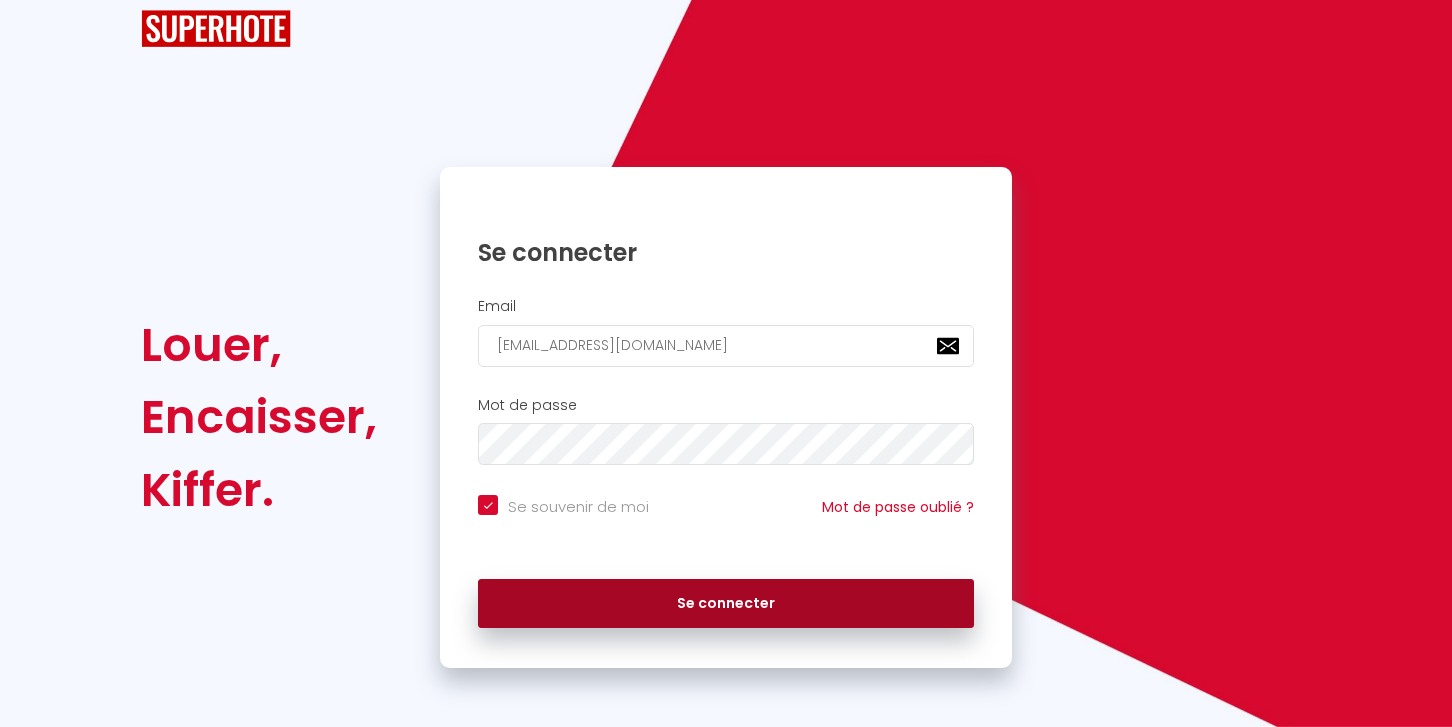 click on "Se connecter" at bounding box center [726, 604] 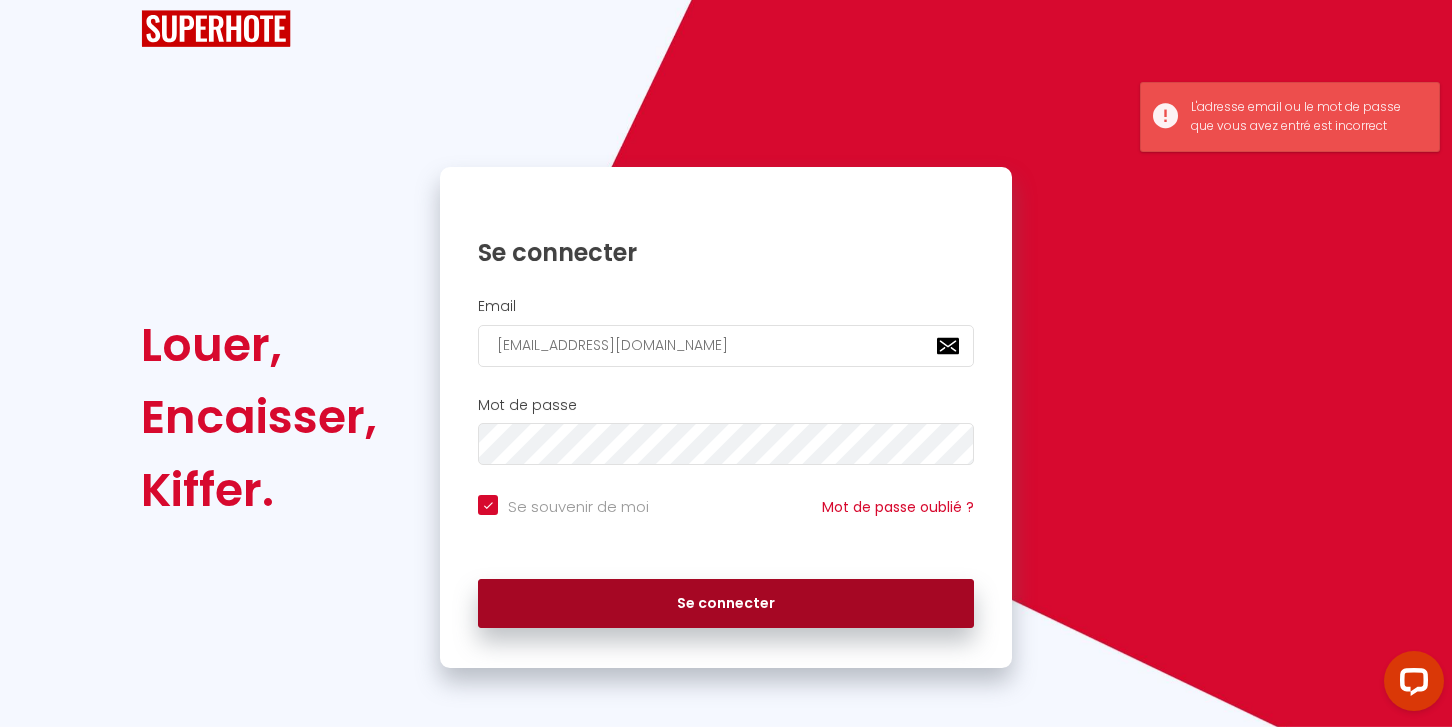 scroll, scrollTop: 0, scrollLeft: 0, axis: both 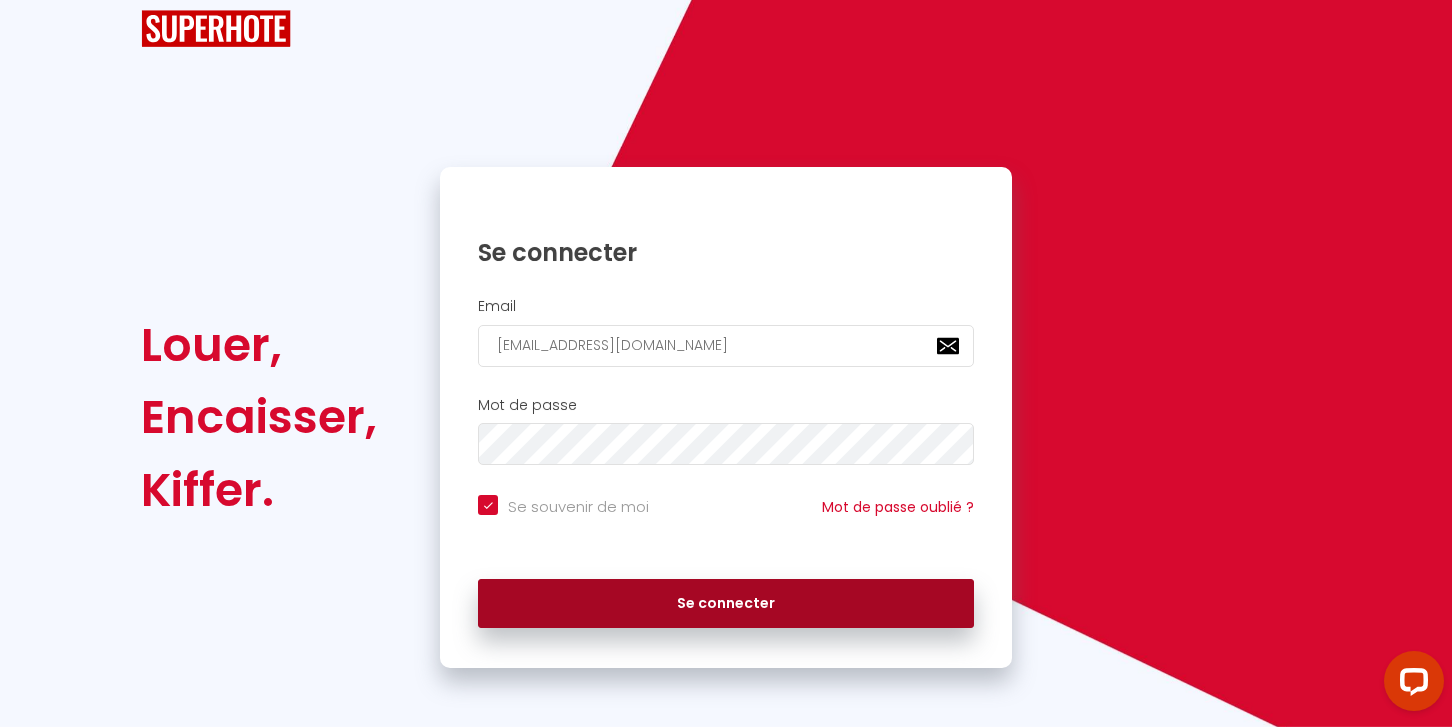 click on "Se connecter" at bounding box center [726, 604] 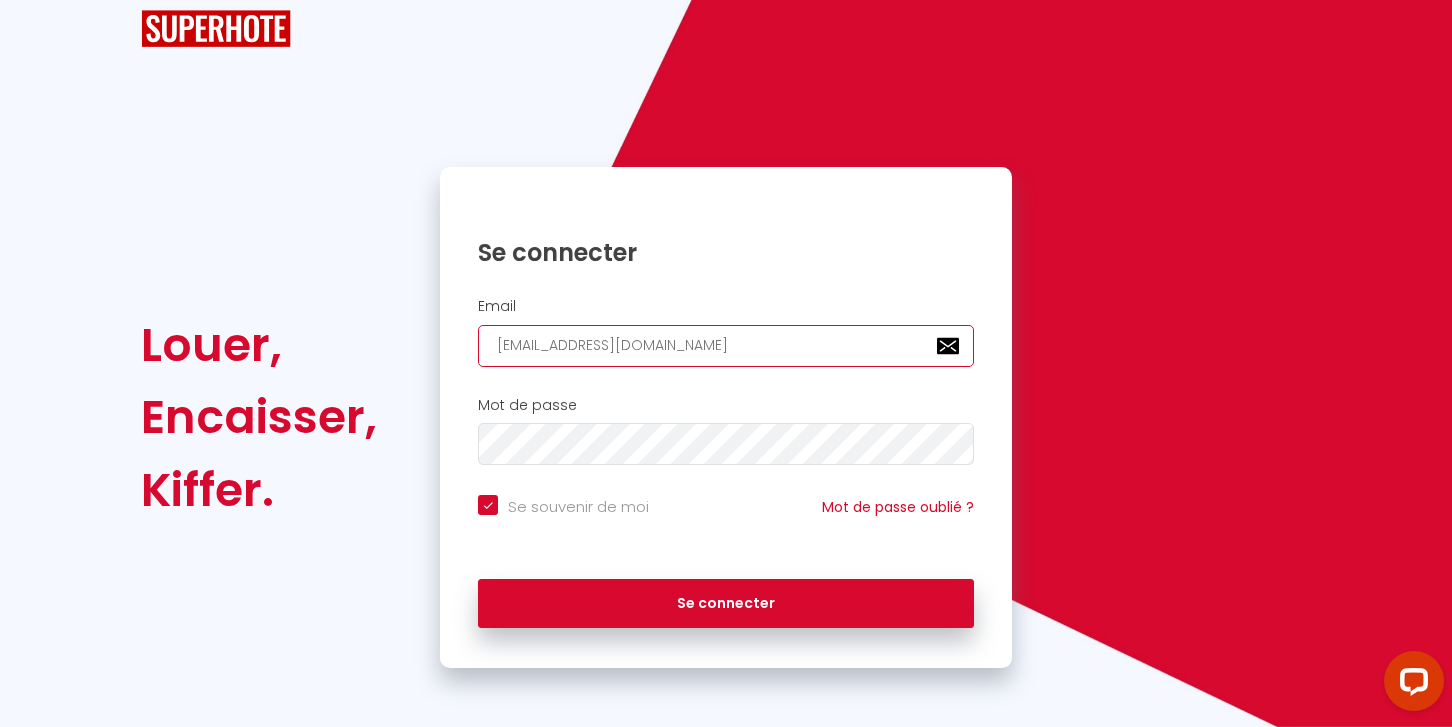 drag, startPoint x: 641, startPoint y: 344, endPoint x: 330, endPoint y: 349, distance: 311.0402 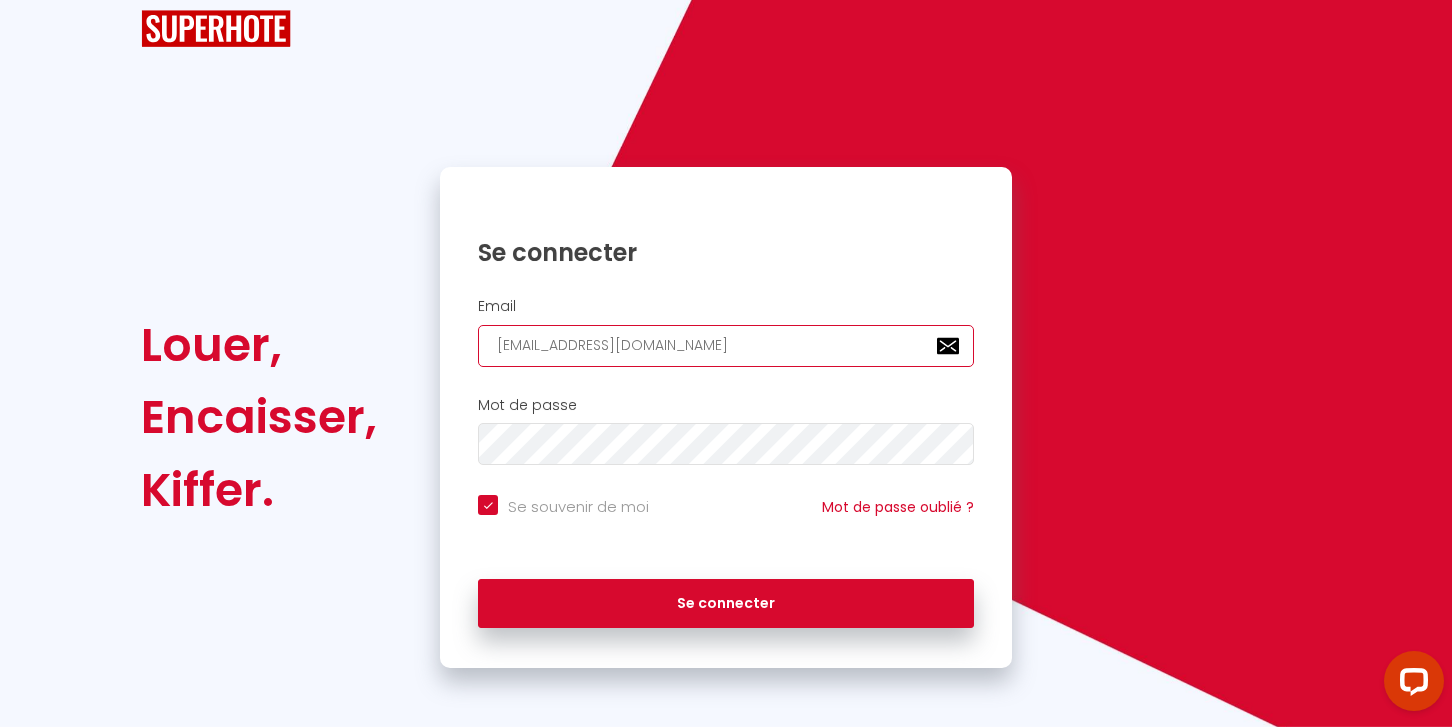 type on "l@[DOMAIN_NAME]" 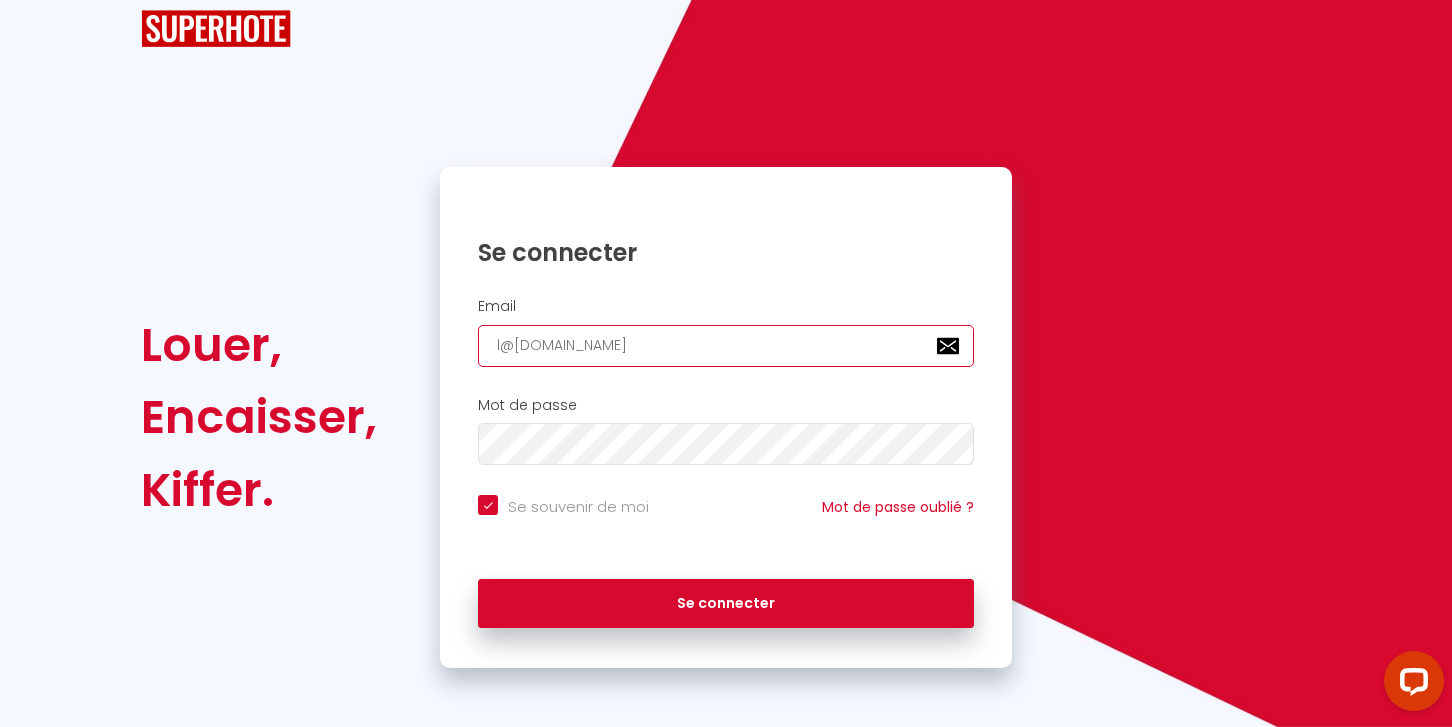 checkbox on "true" 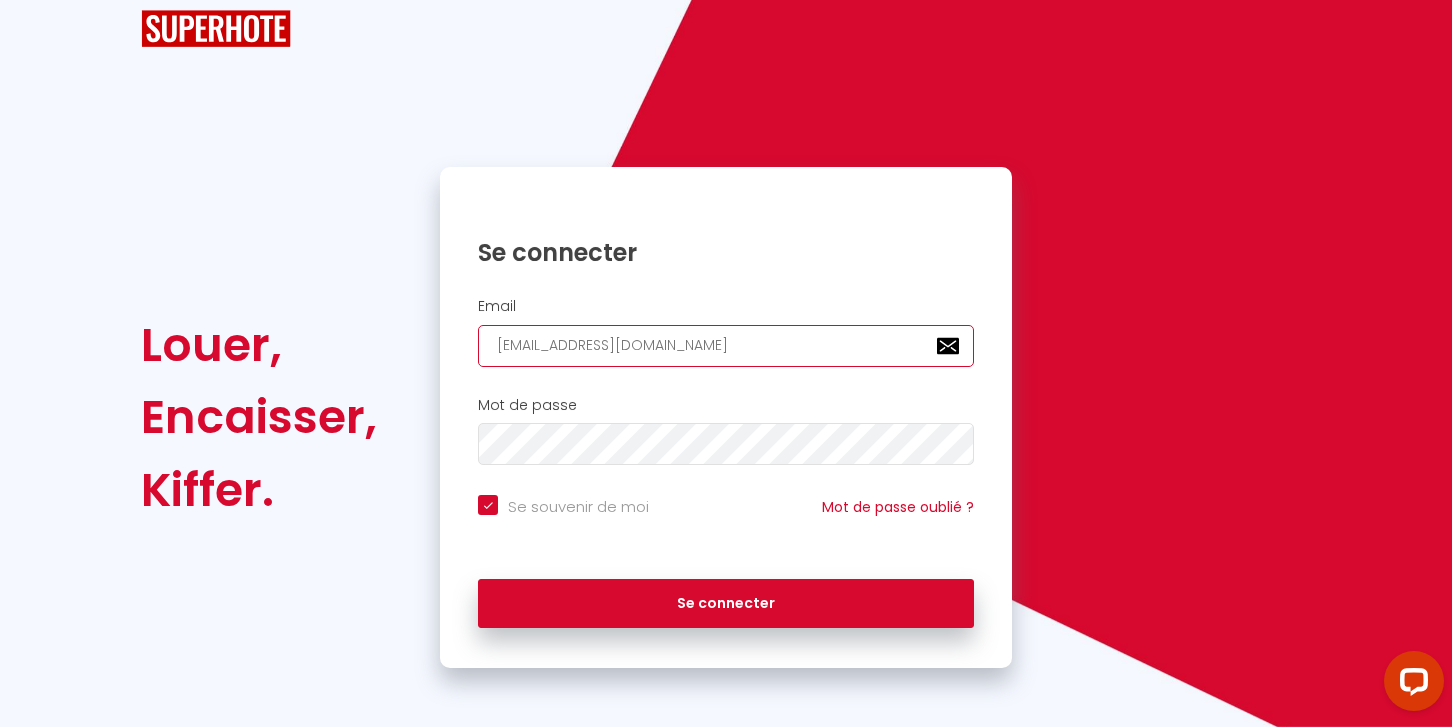 checkbox on "true" 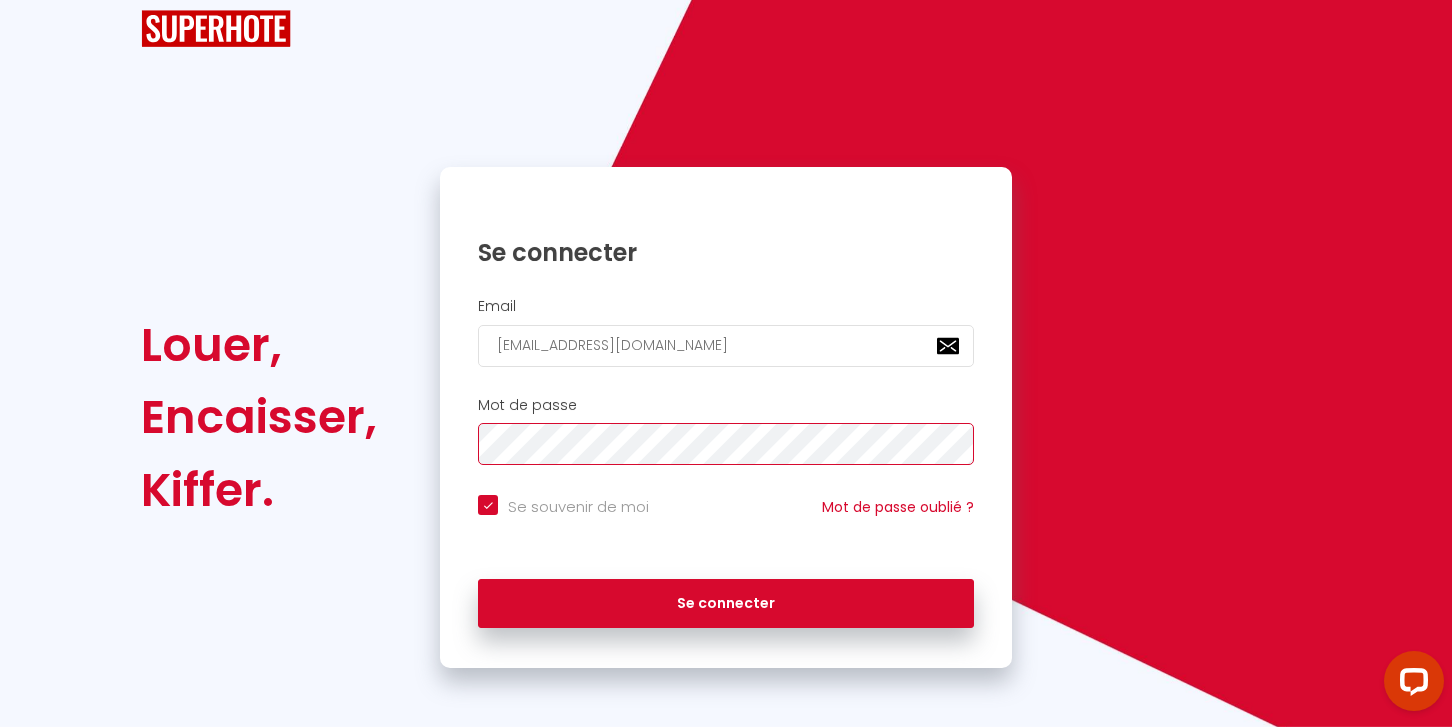 click on "Louer,
Encaisser,
Kiffer.
Se connecter
Email   [EMAIL_ADDRESS][DOMAIN_NAME]   Mot de passe       Se souvenir de moi   Mot de passe oublié ?     Se connecter" at bounding box center [726, 418] 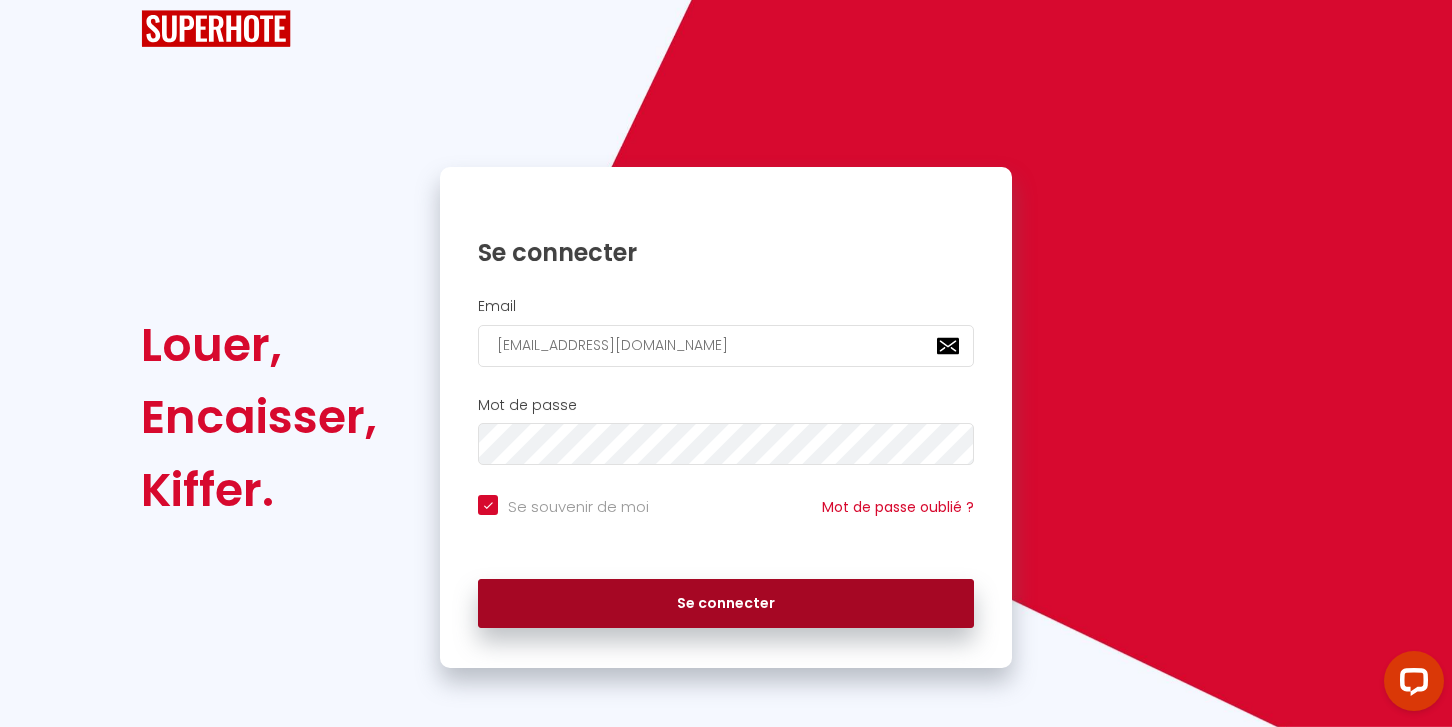 click on "Se connecter" at bounding box center [726, 604] 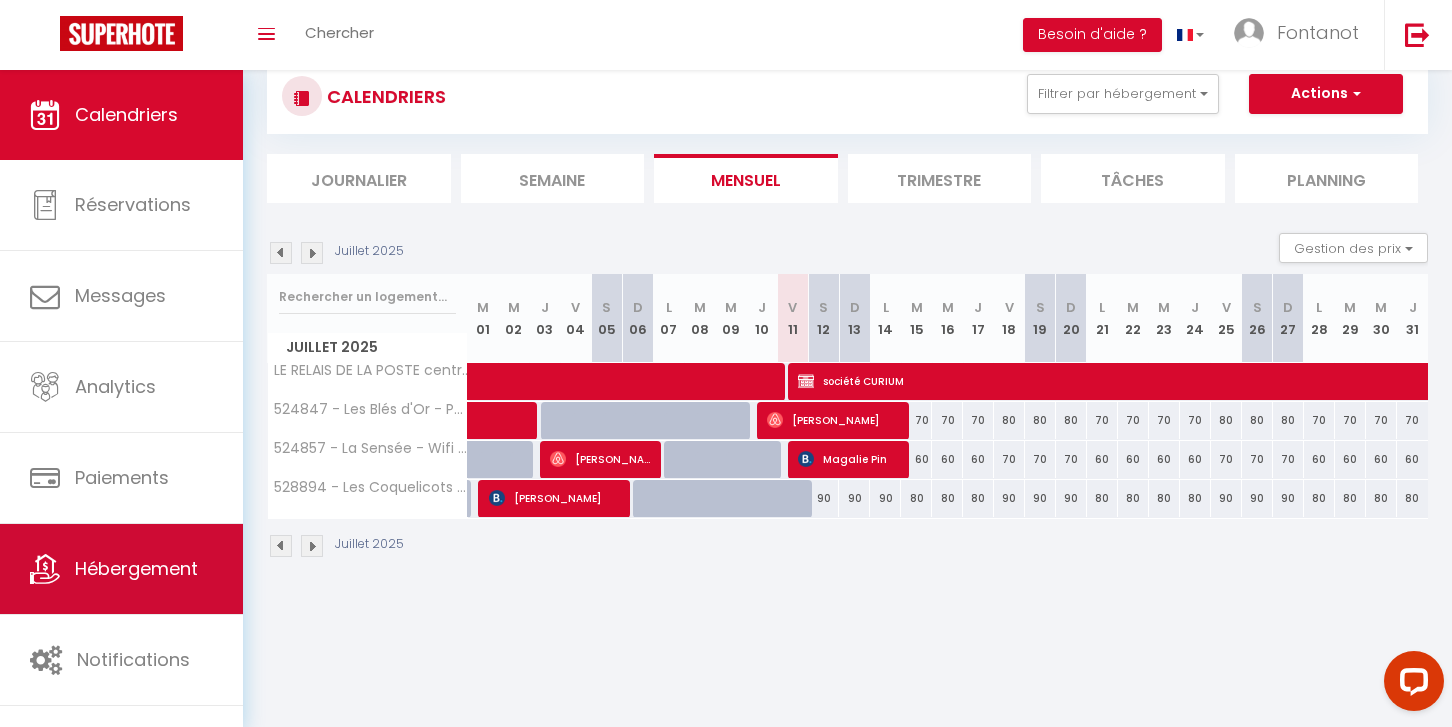 scroll, scrollTop: 70, scrollLeft: 0, axis: vertical 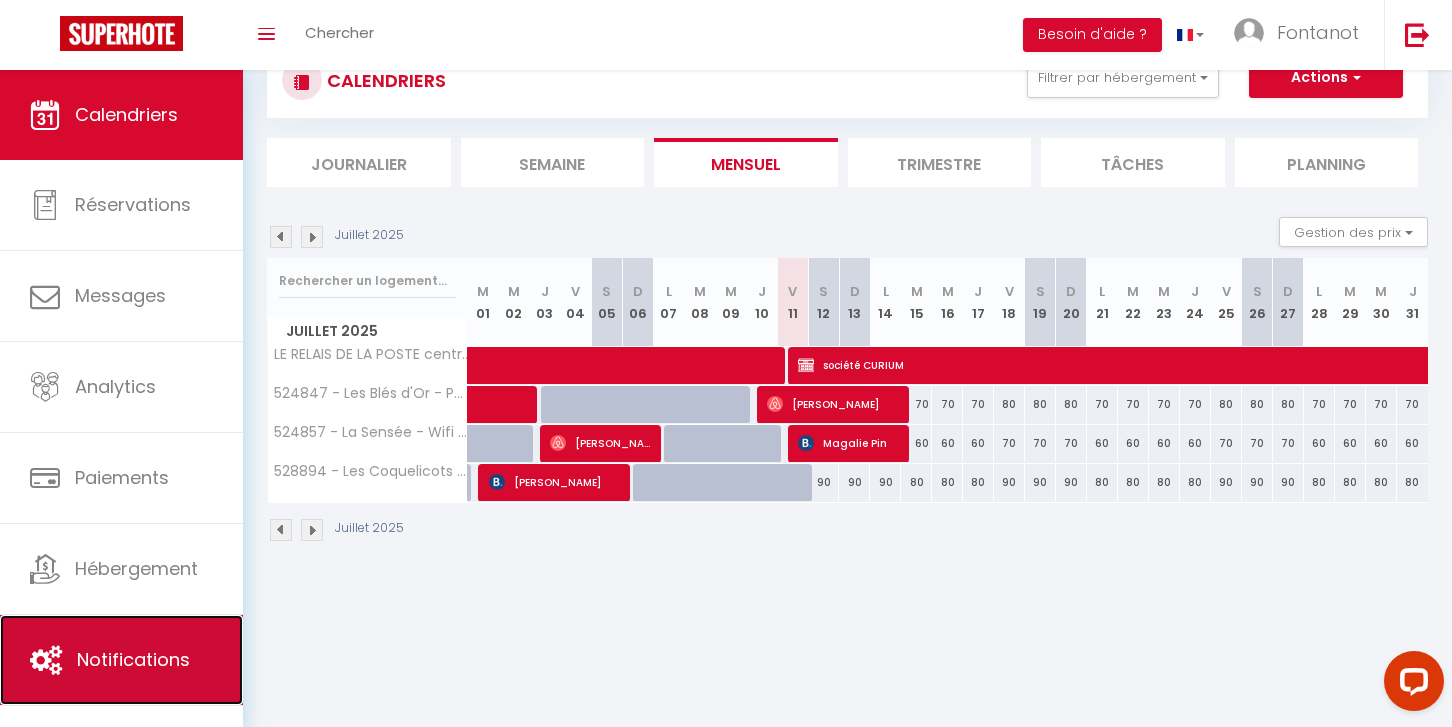 click on "Notifications" at bounding box center [133, 659] 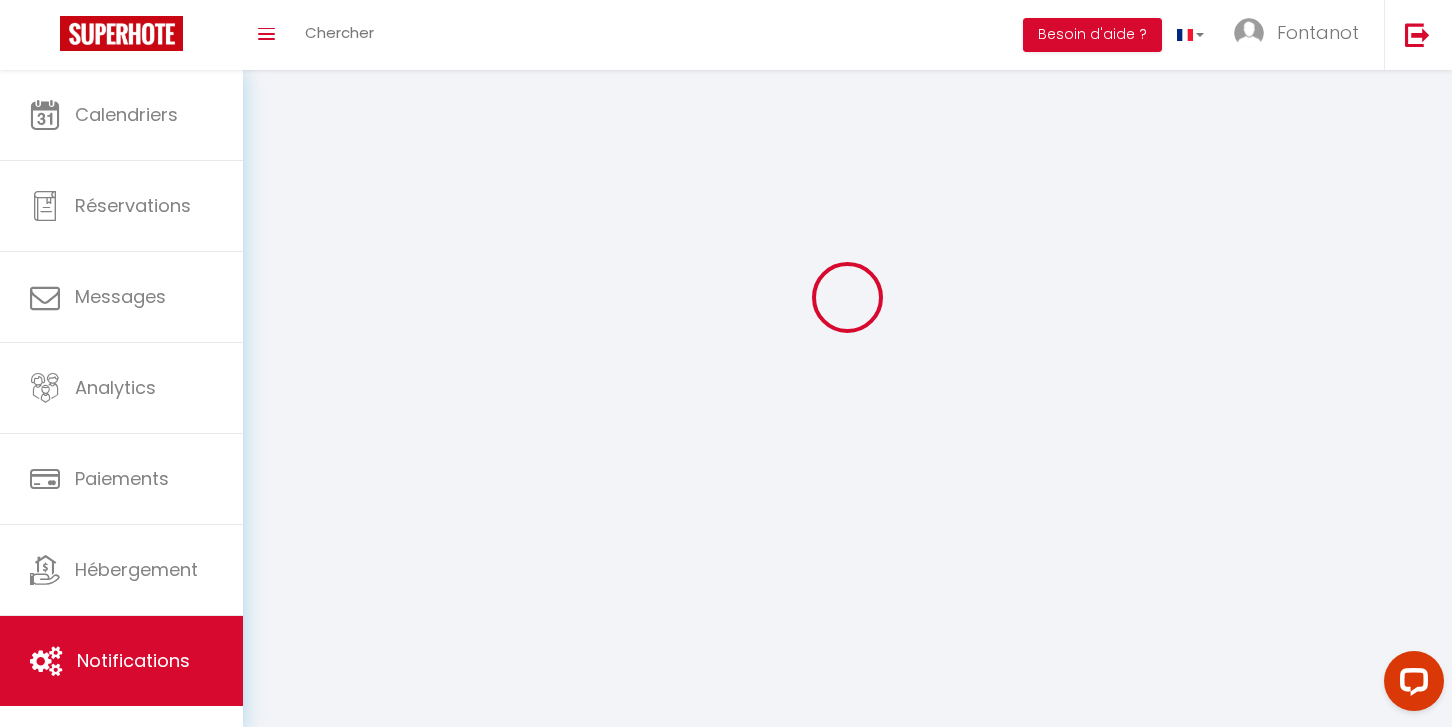 scroll, scrollTop: 0, scrollLeft: 0, axis: both 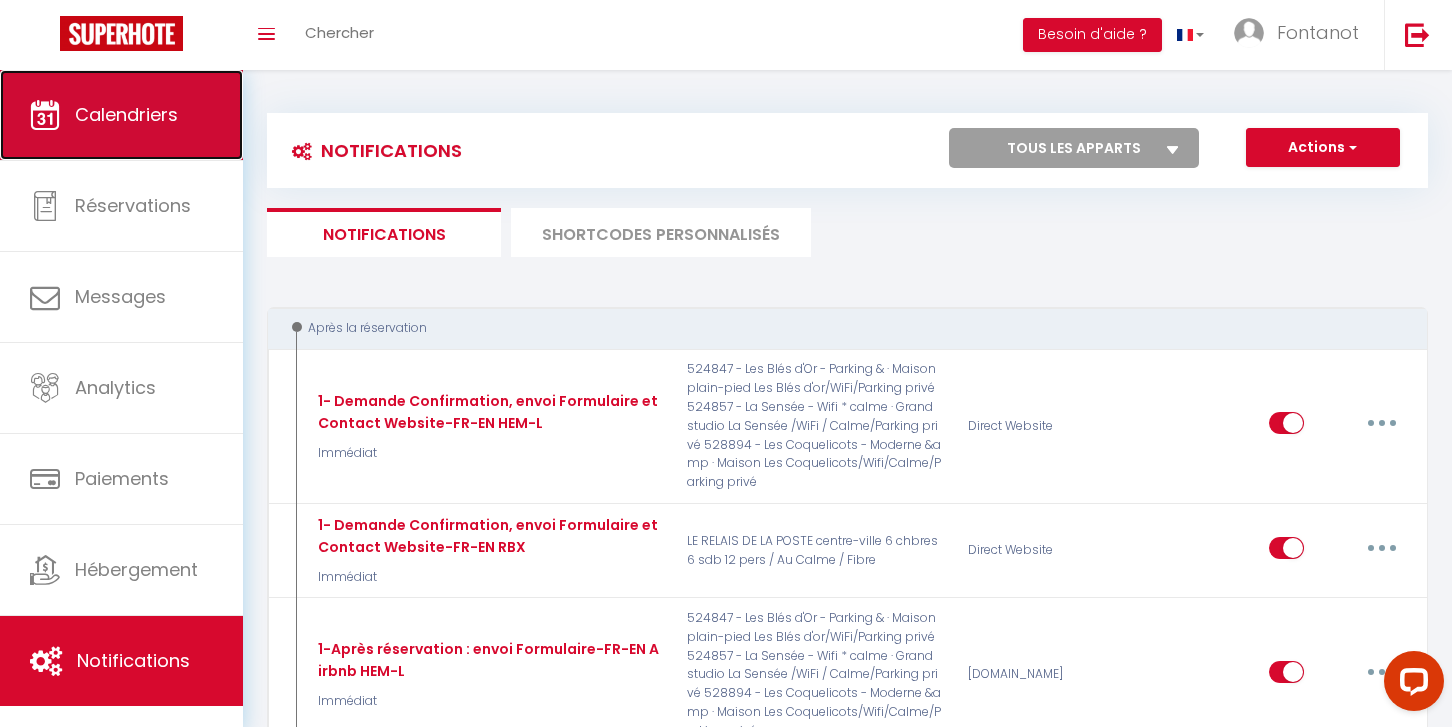 click on "Calendriers" at bounding box center (126, 114) 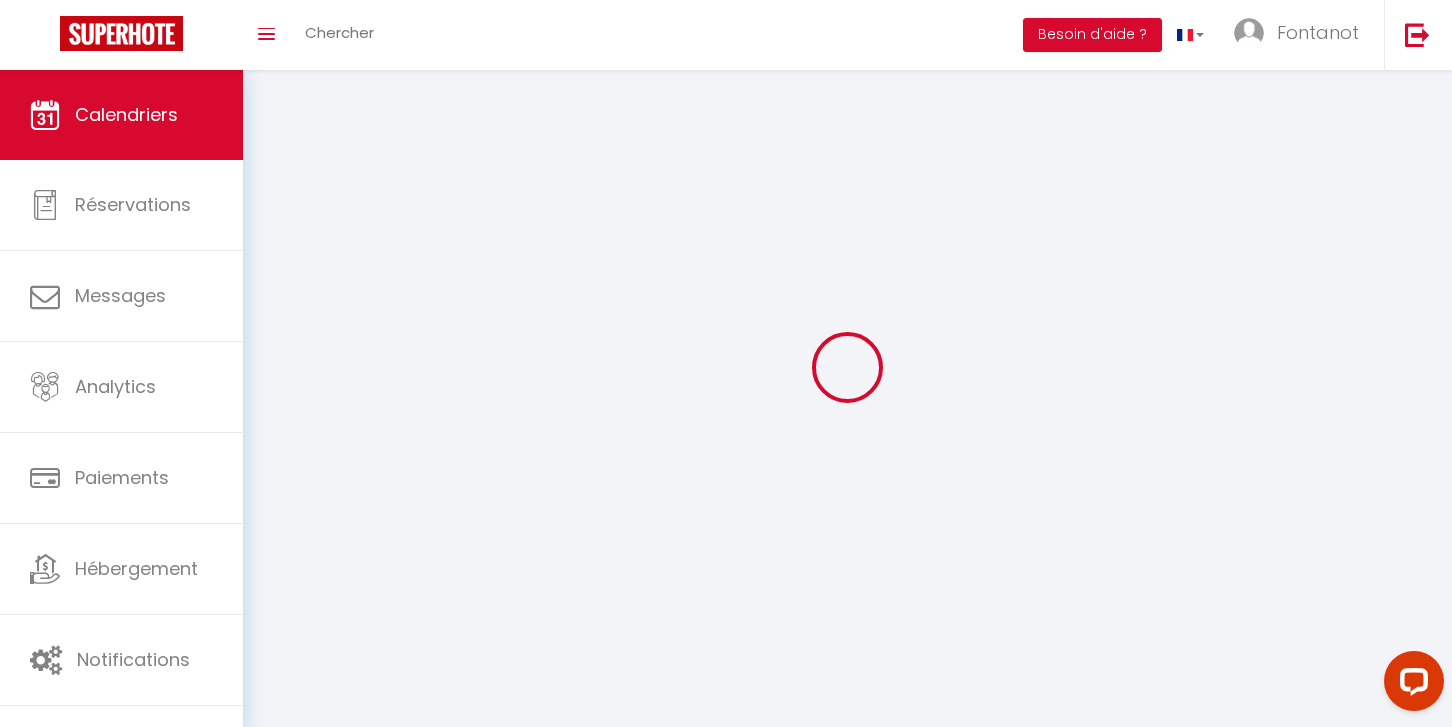 select 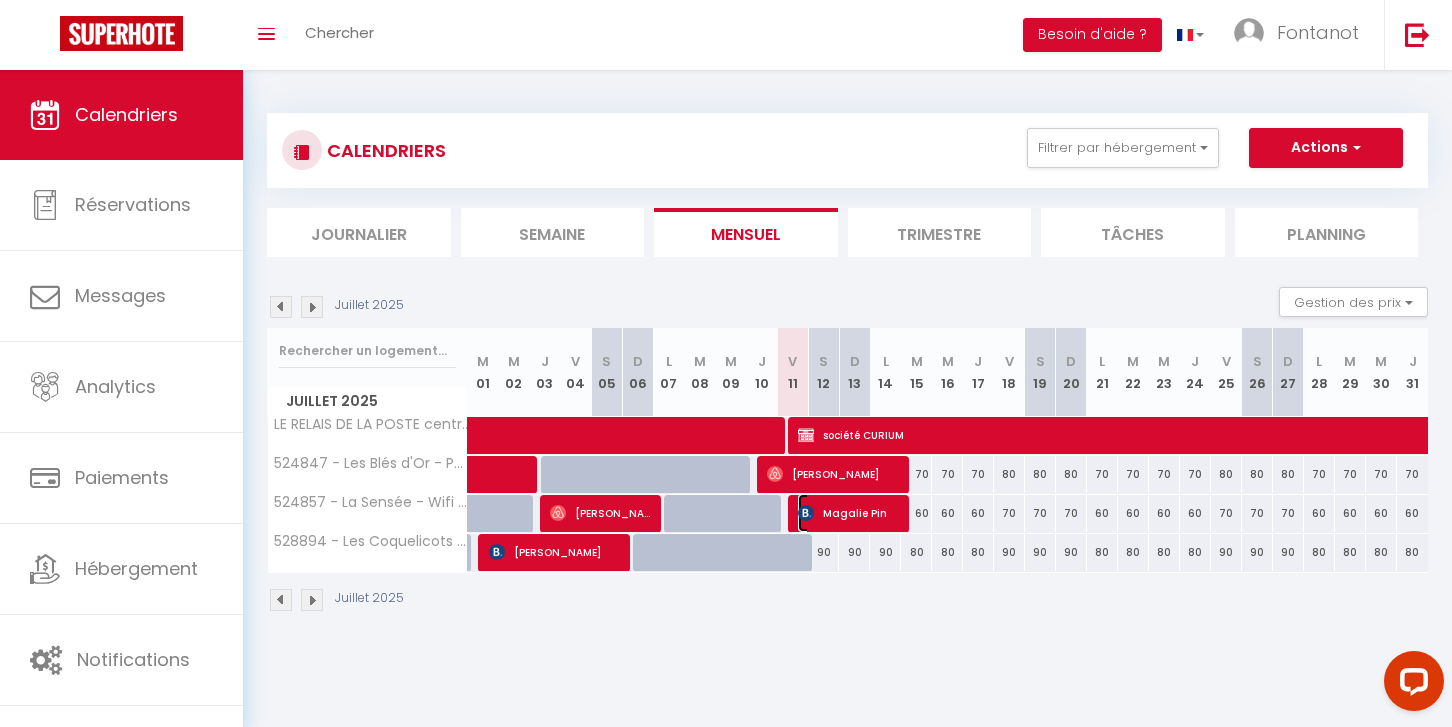 click on "Magalie Pin" at bounding box center (849, 513) 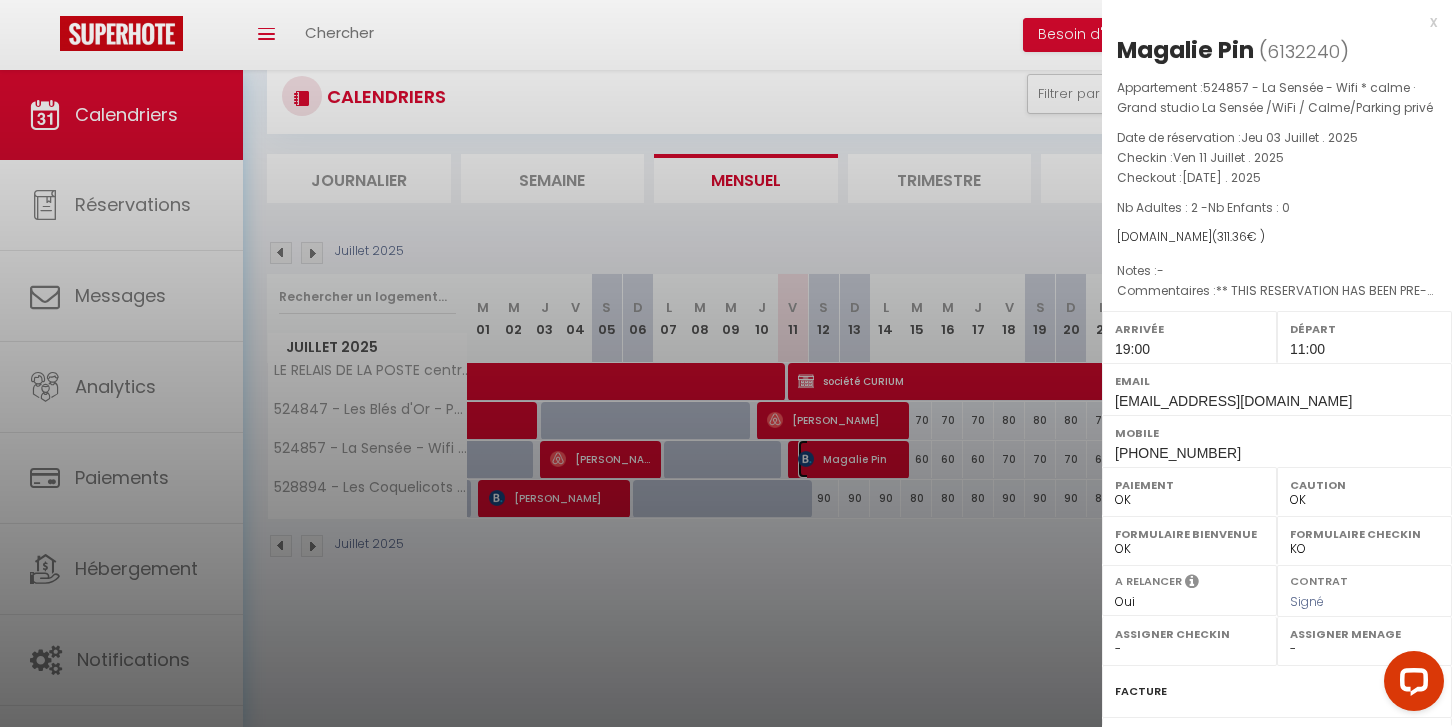 scroll, scrollTop: 70, scrollLeft: 0, axis: vertical 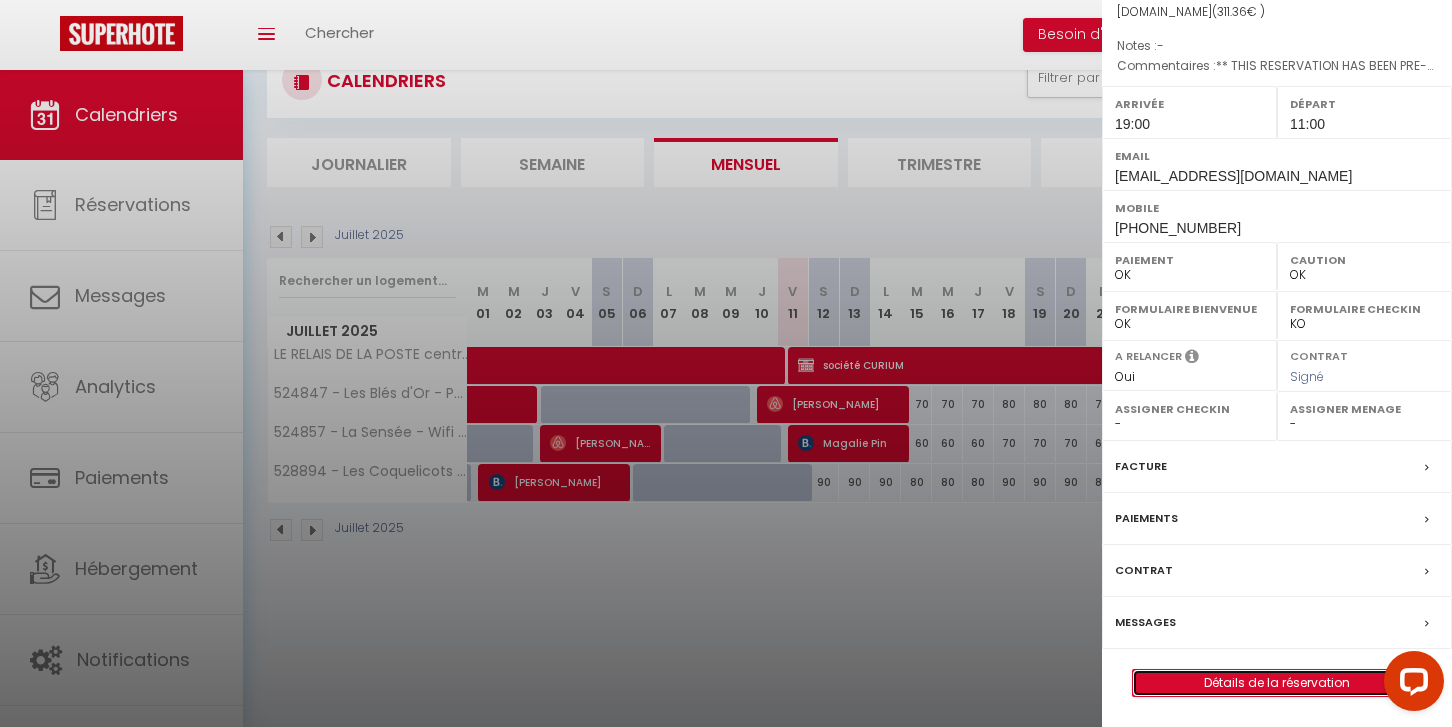 click on "Détails de la réservation" at bounding box center [1277, 683] 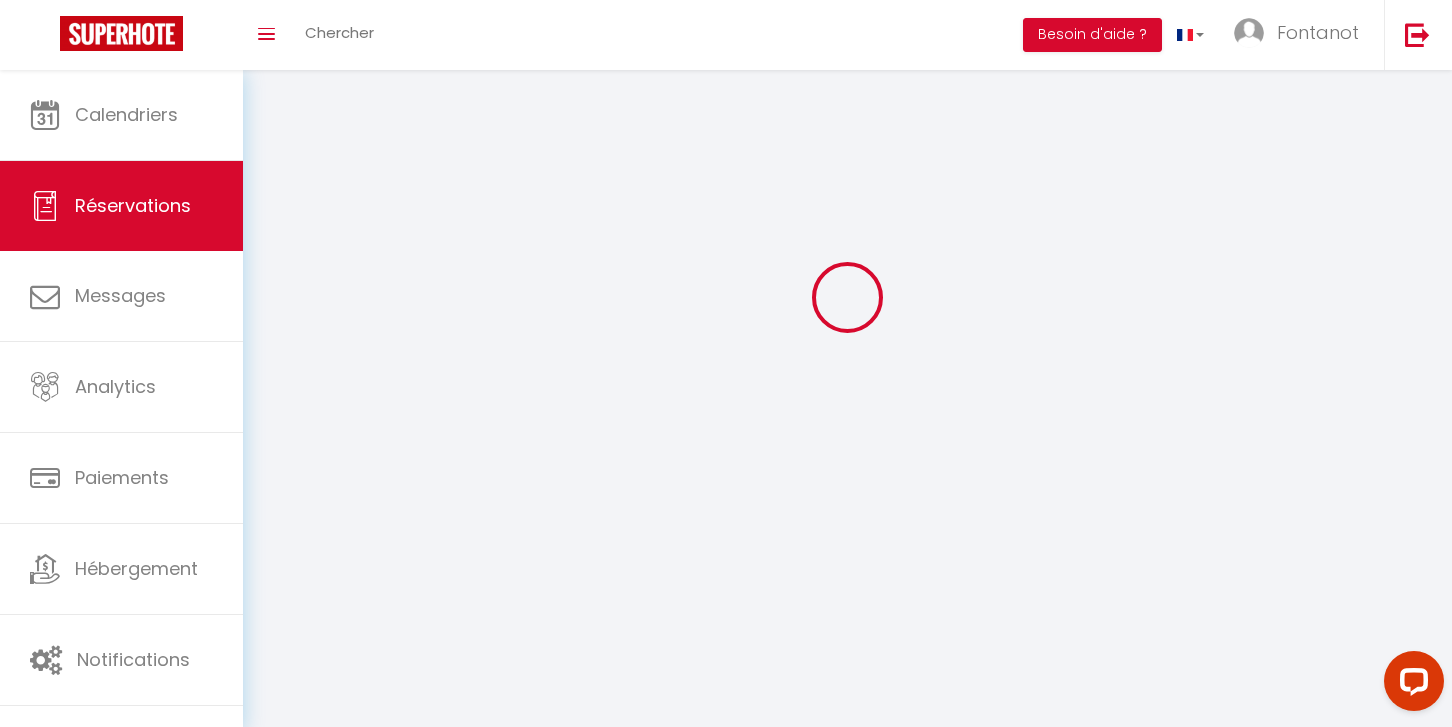 scroll, scrollTop: 0, scrollLeft: 0, axis: both 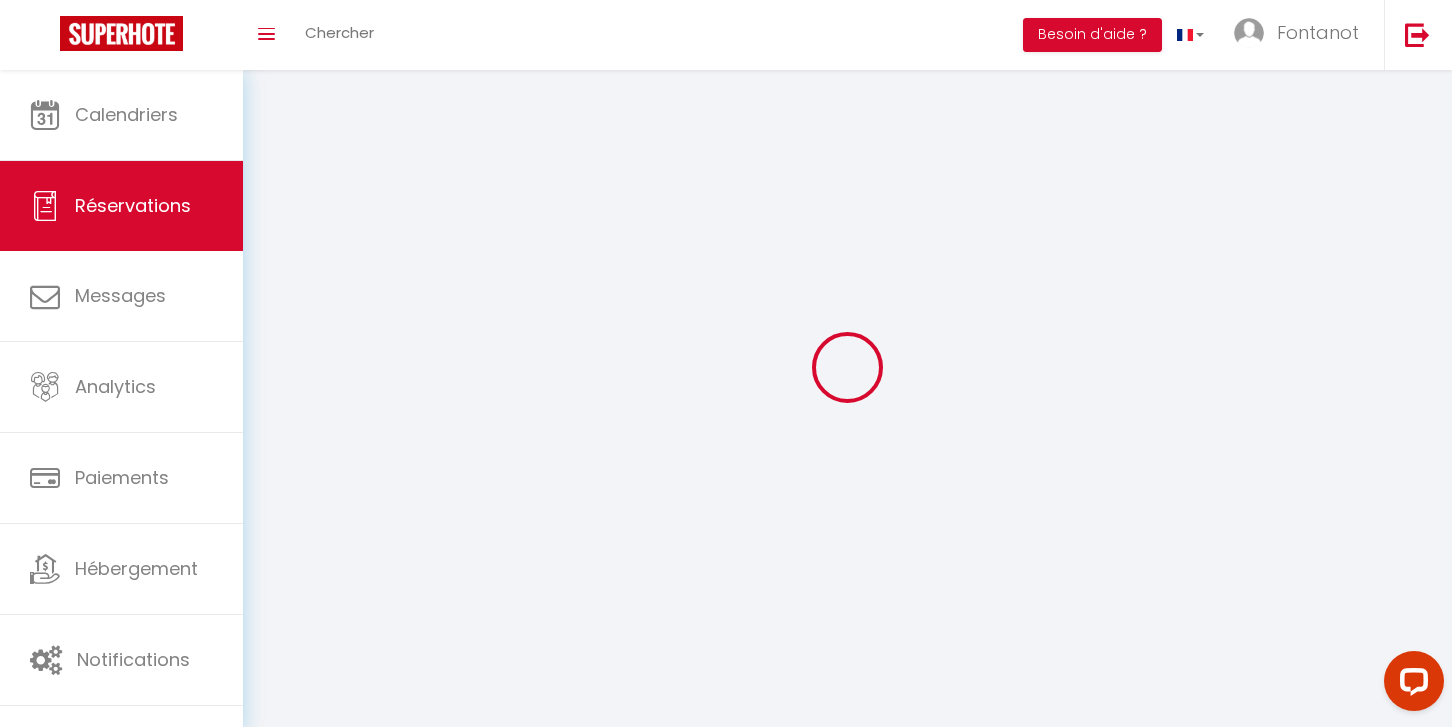 select 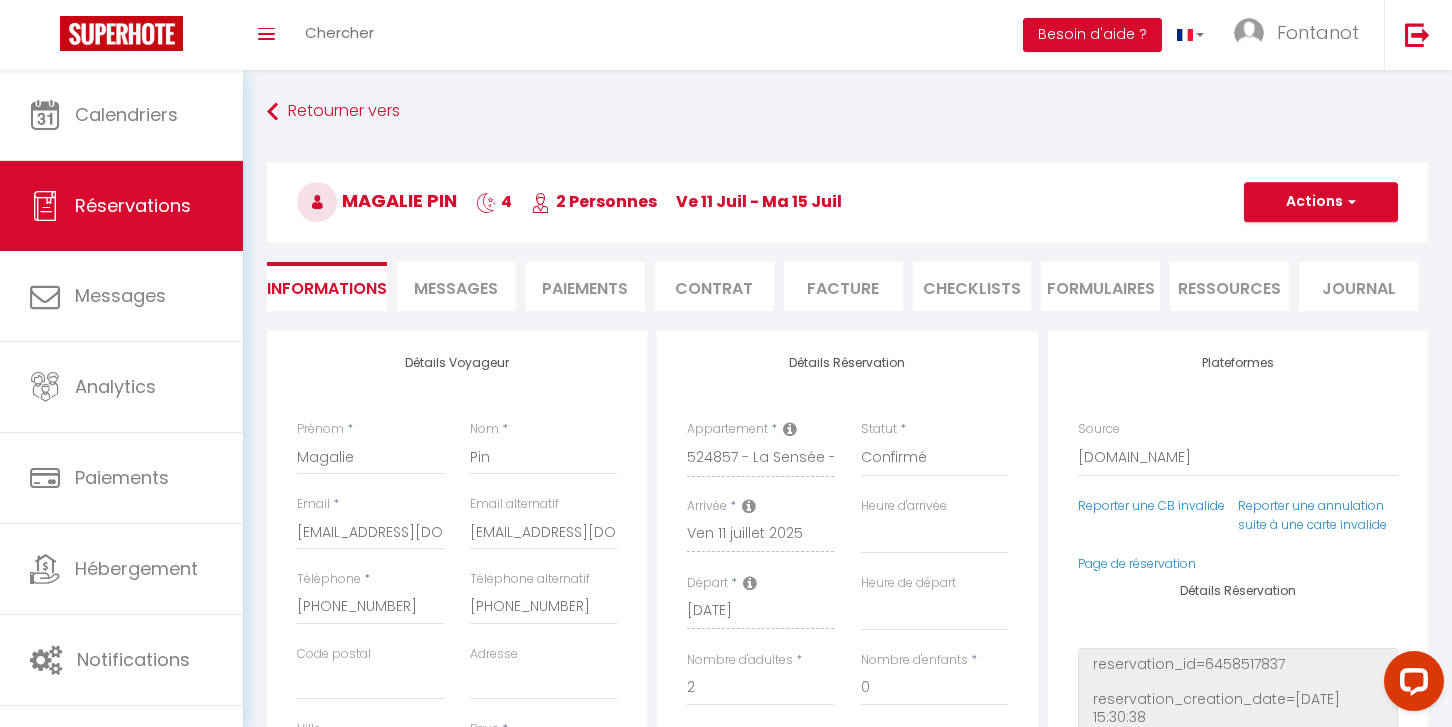 type on "42" 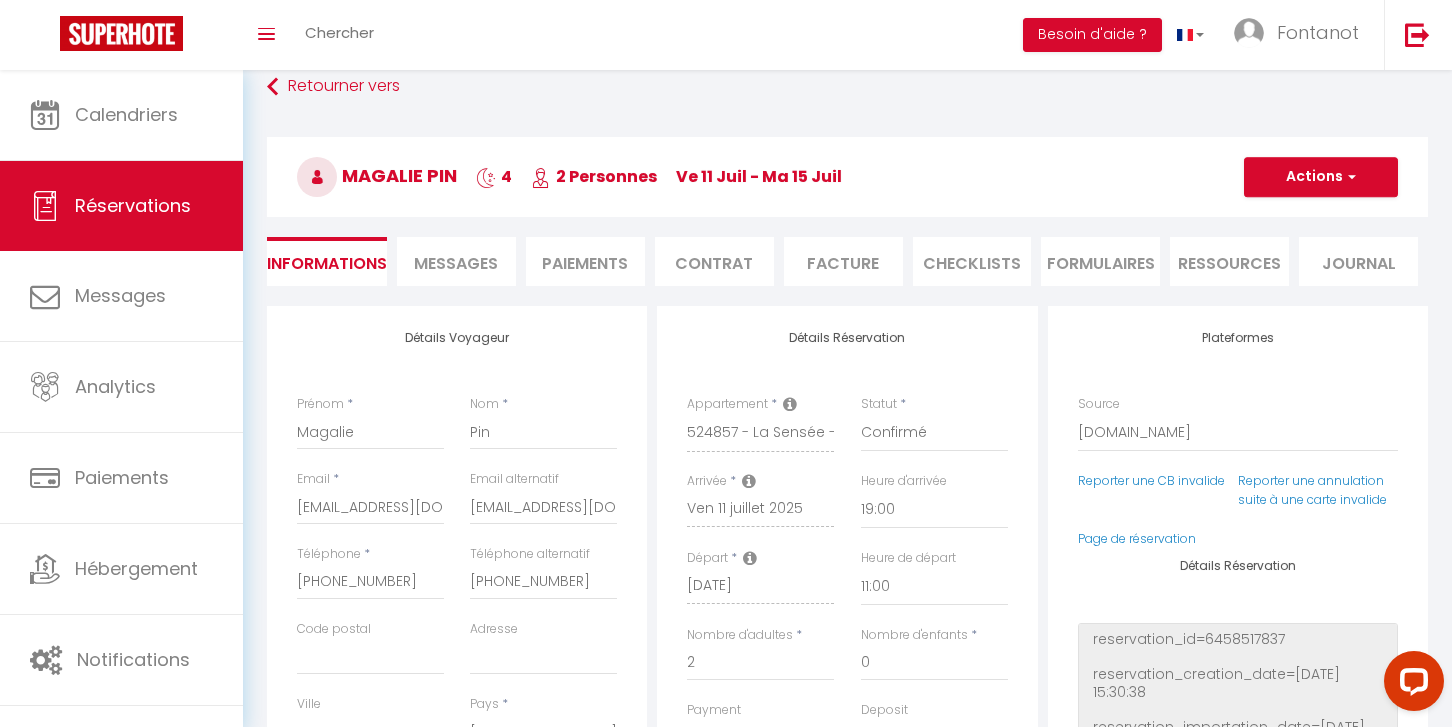 scroll, scrollTop: 100, scrollLeft: 0, axis: vertical 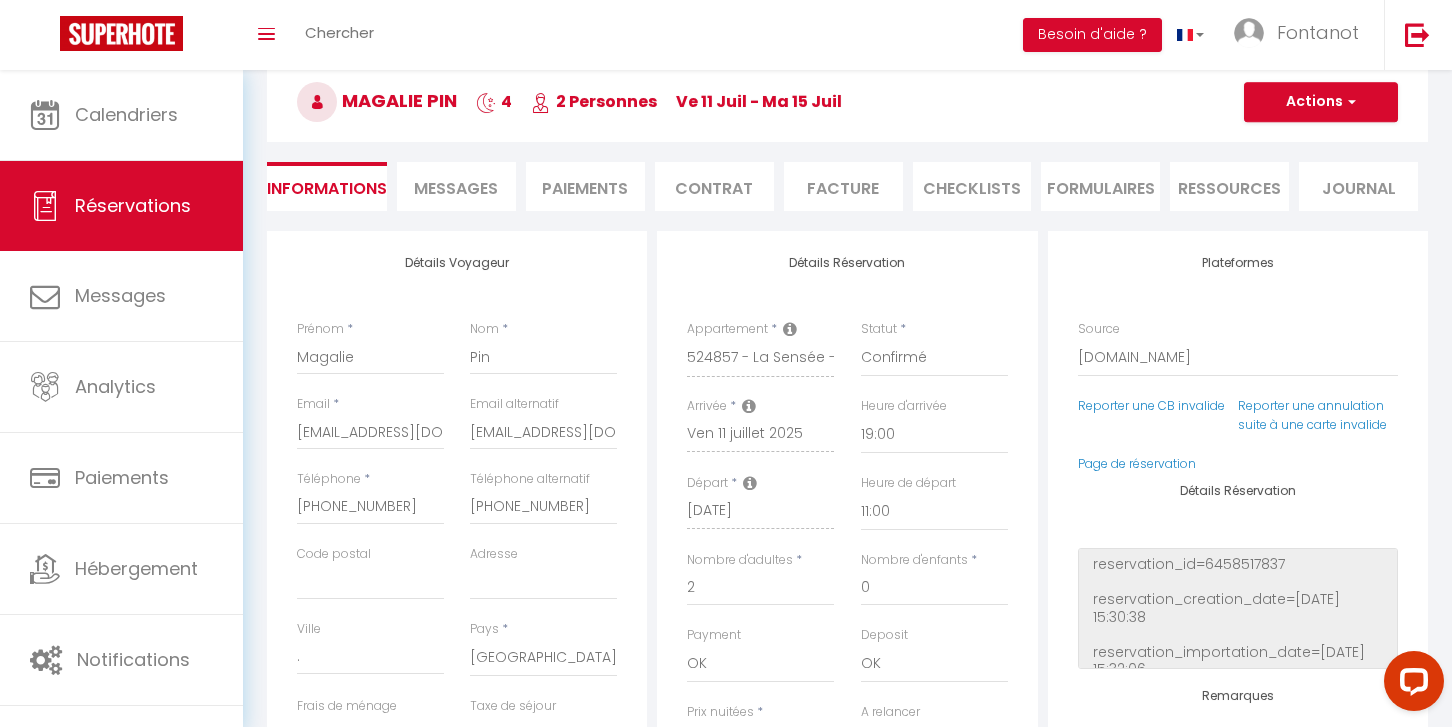 click on "Messages" at bounding box center [456, 188] 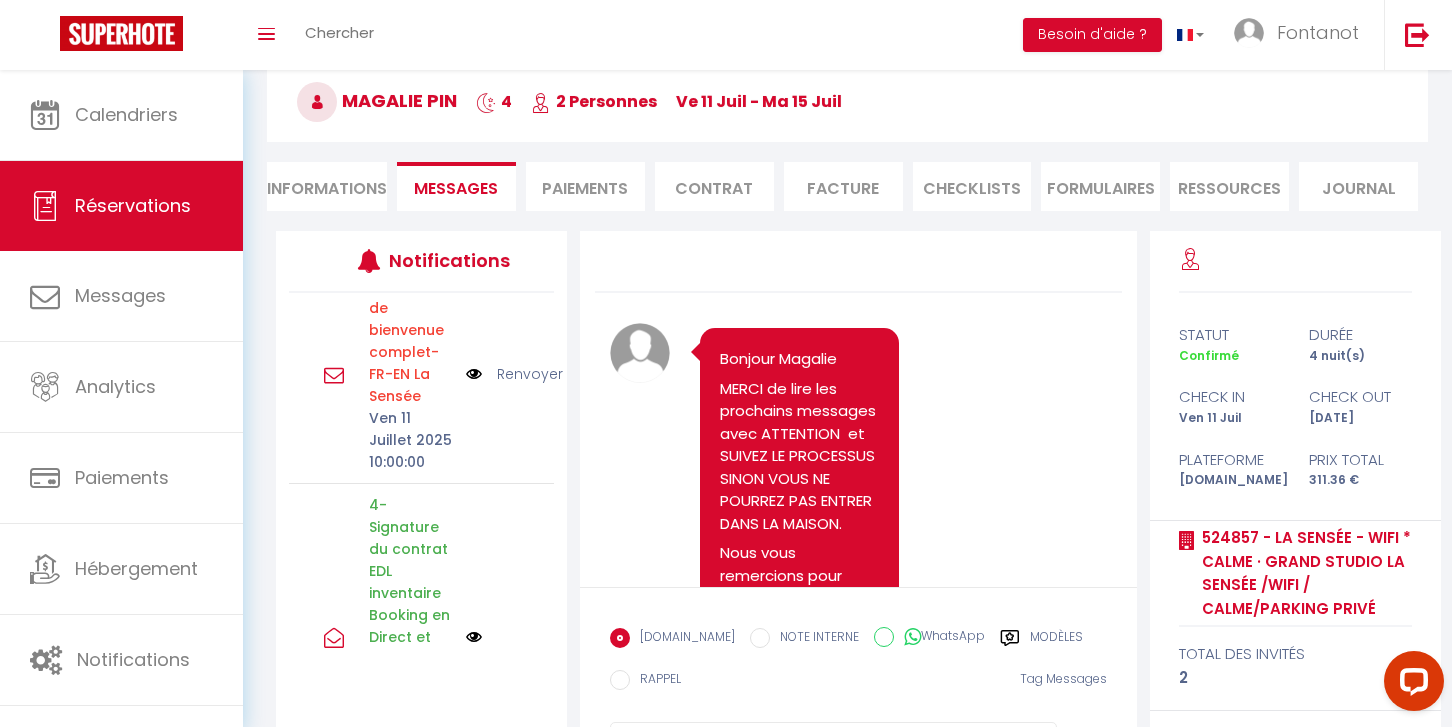 scroll, scrollTop: 1048, scrollLeft: 0, axis: vertical 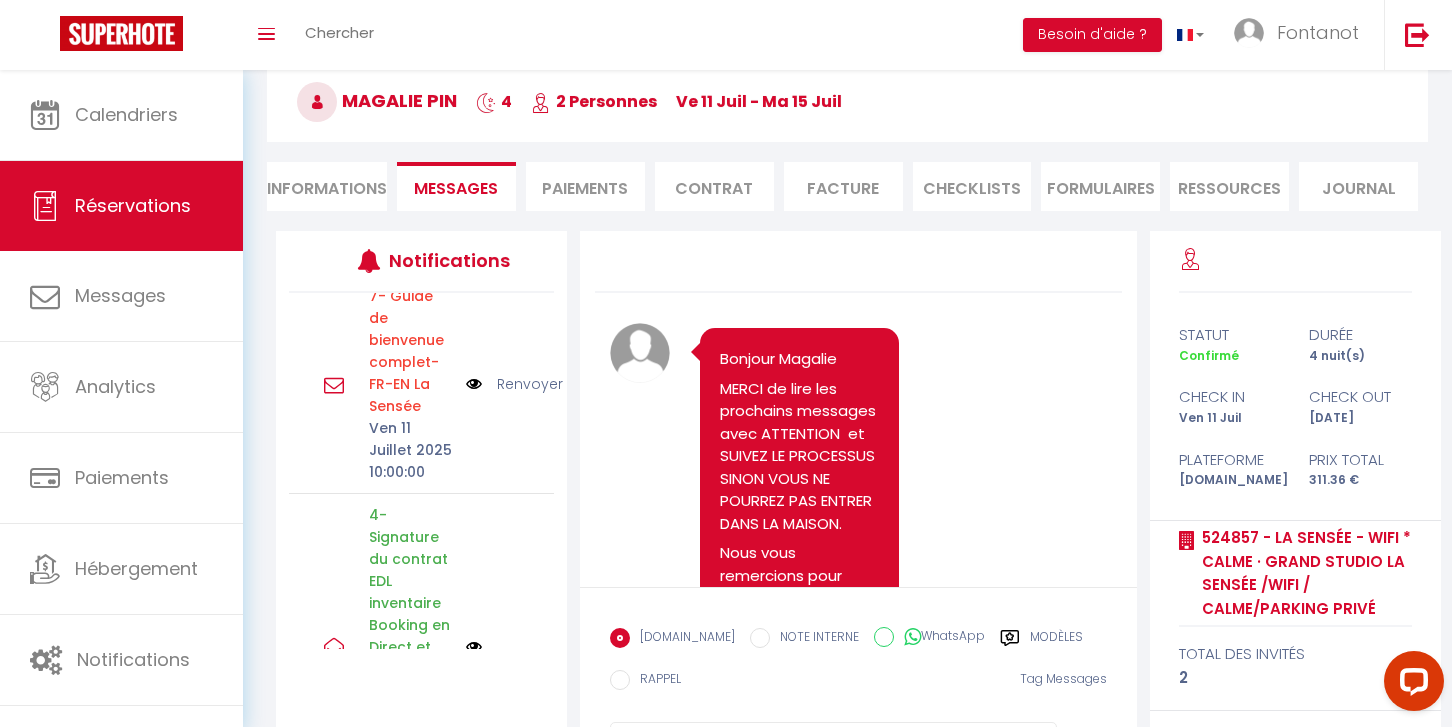 click on "Renvoyer" at bounding box center [530, 384] 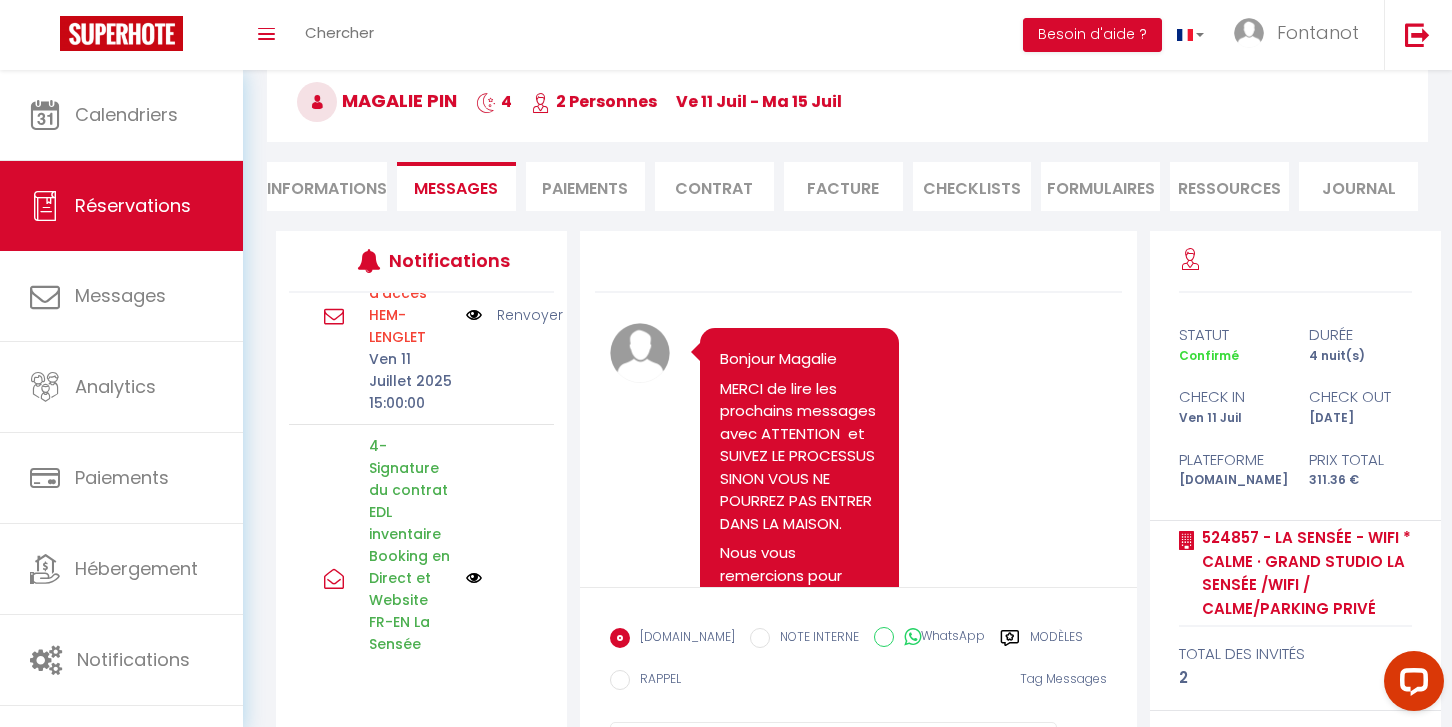scroll, scrollTop: 1082, scrollLeft: 0, axis: vertical 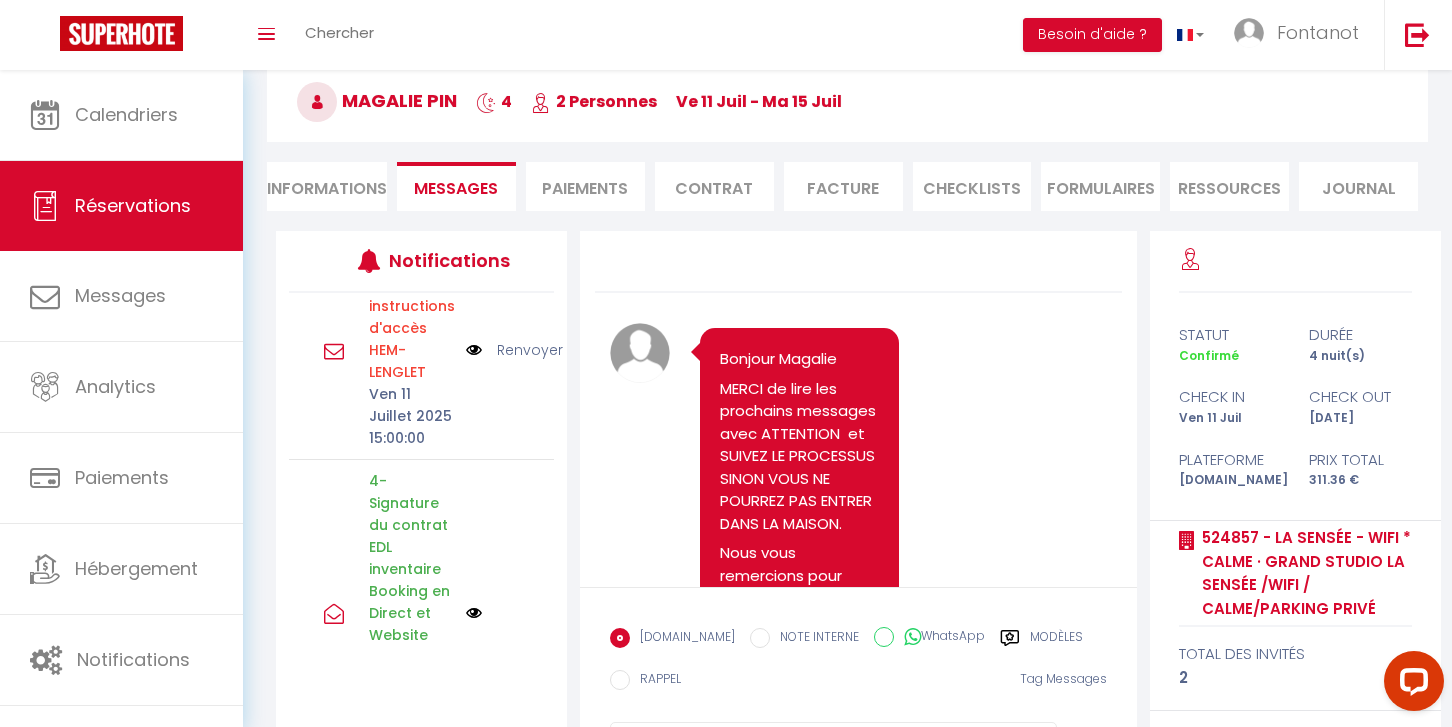 click on "Renvoyer" at bounding box center (530, 350) 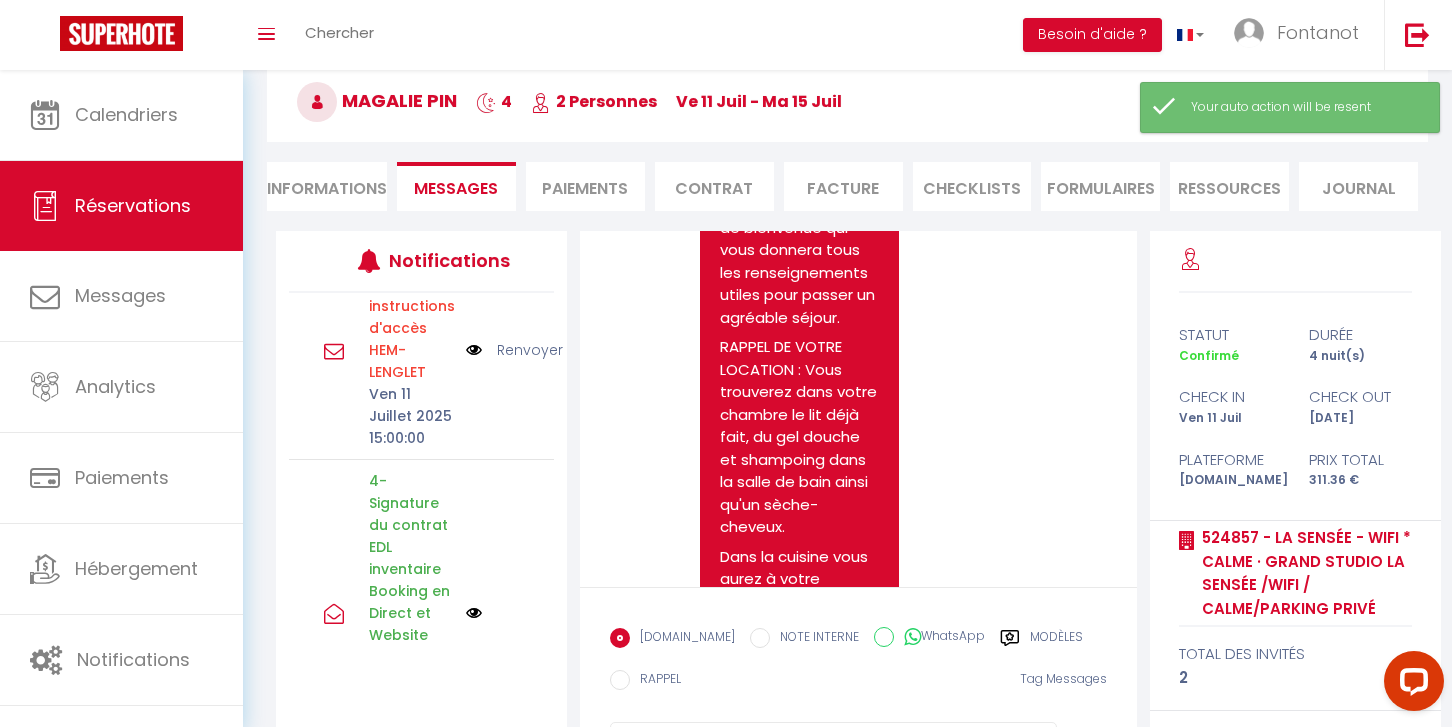 scroll, scrollTop: 1600, scrollLeft: 0, axis: vertical 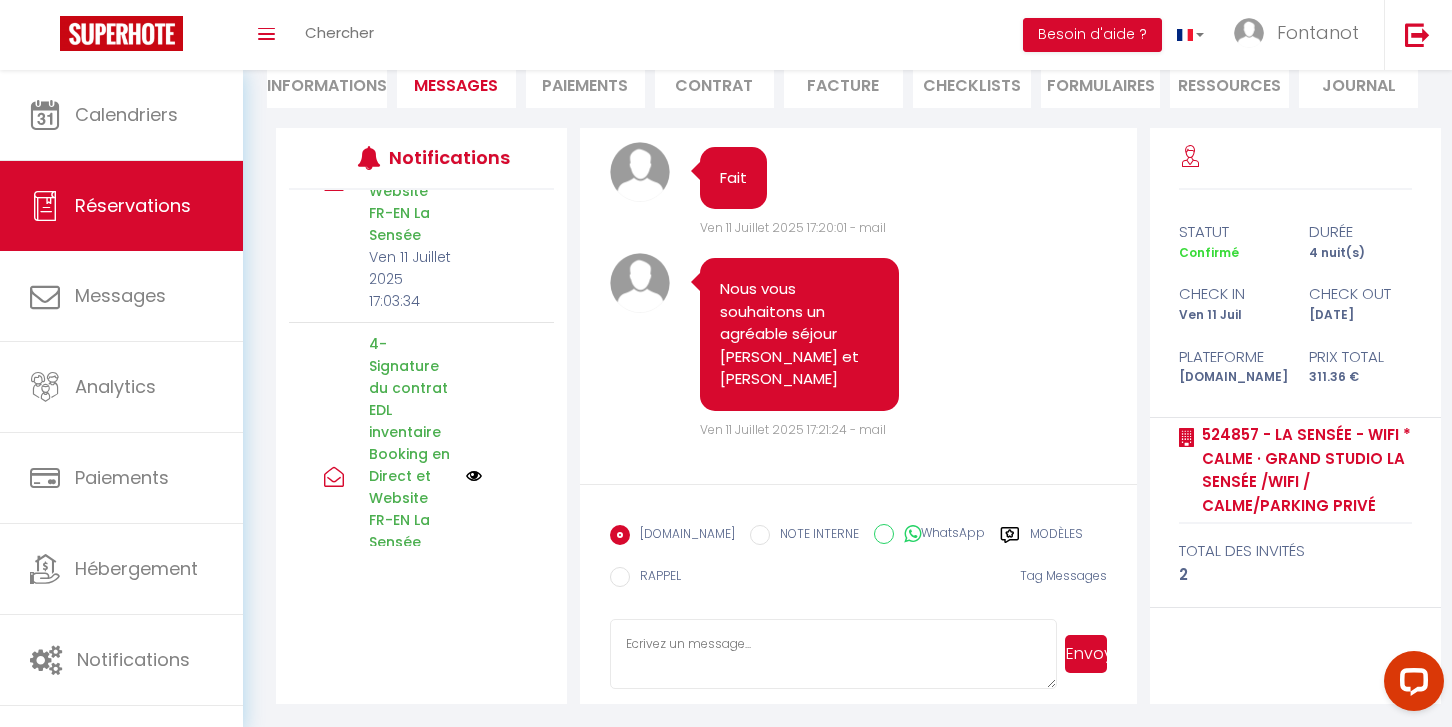 click at bounding box center [833, 654] 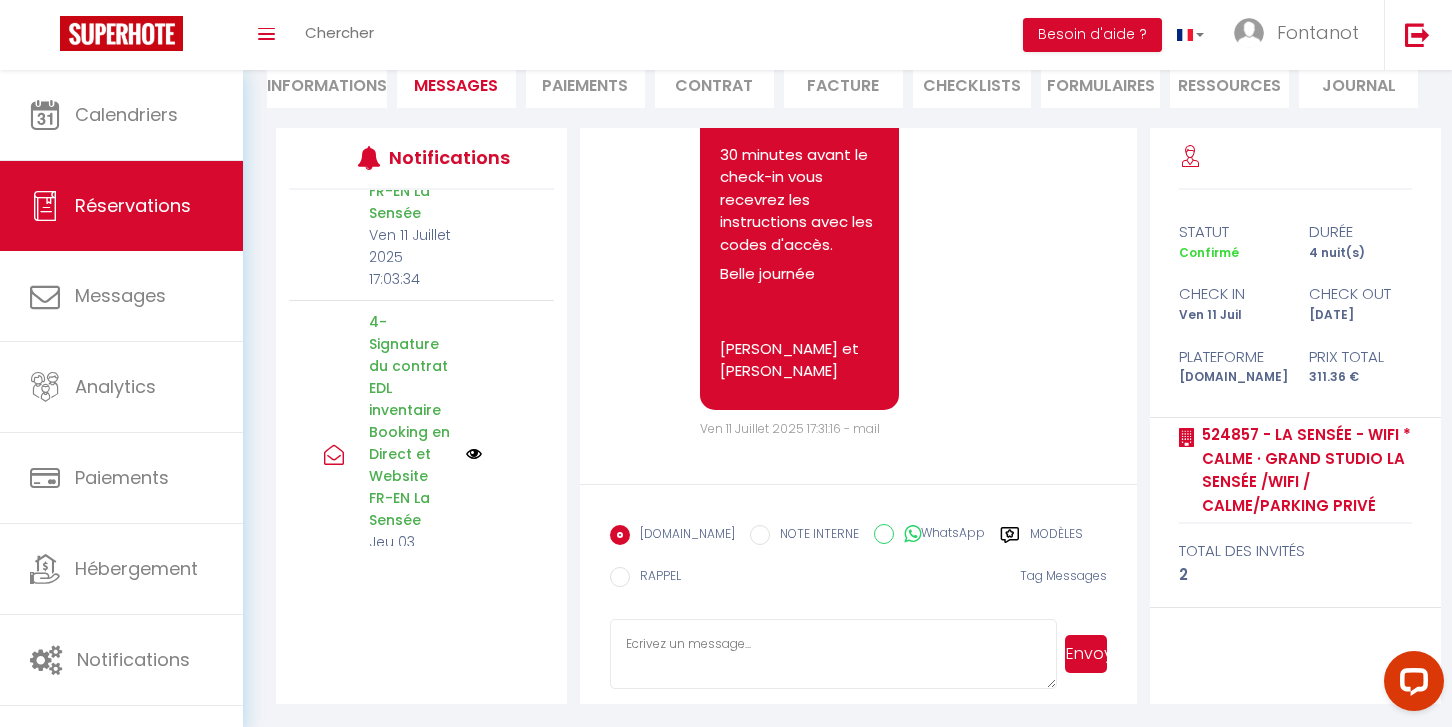 scroll, scrollTop: 11014, scrollLeft: 0, axis: vertical 